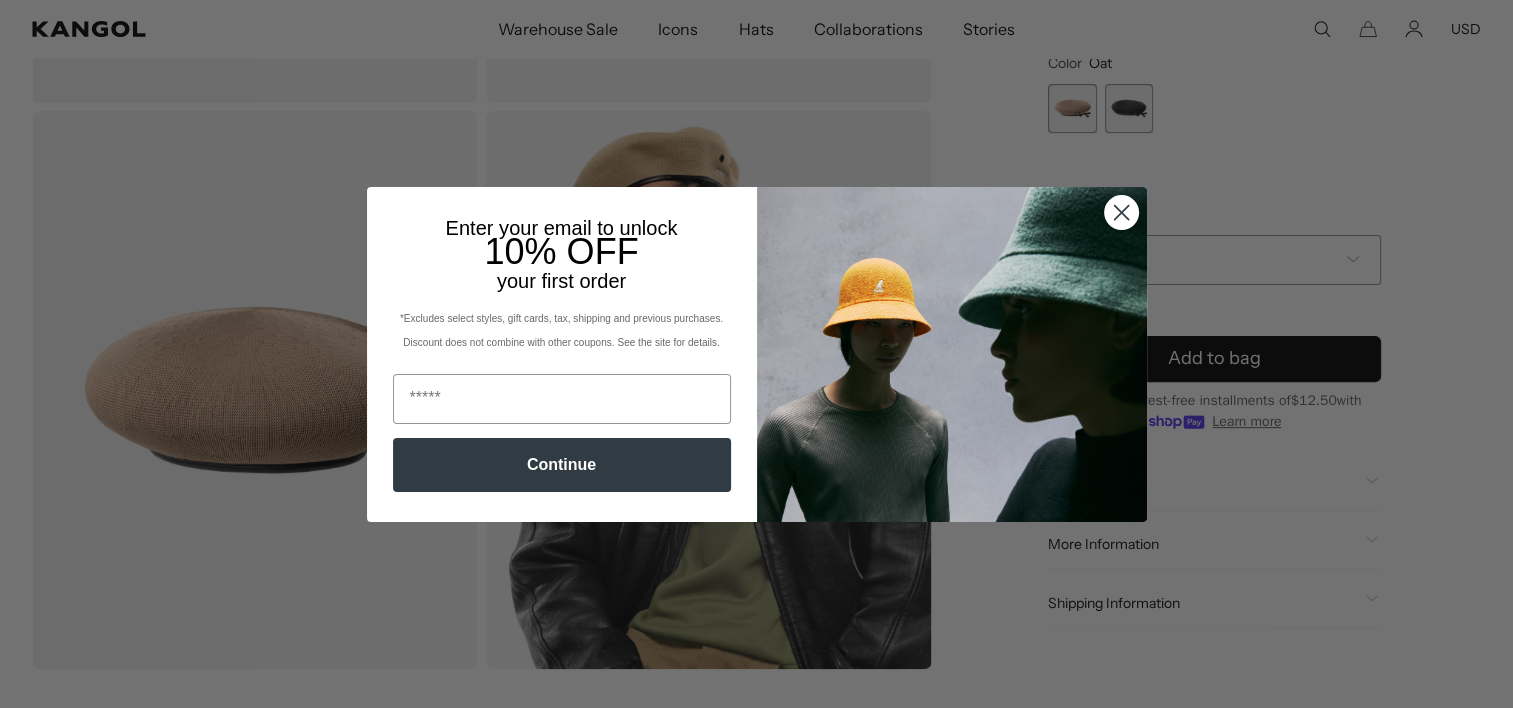 scroll, scrollTop: 600, scrollLeft: 0, axis: vertical 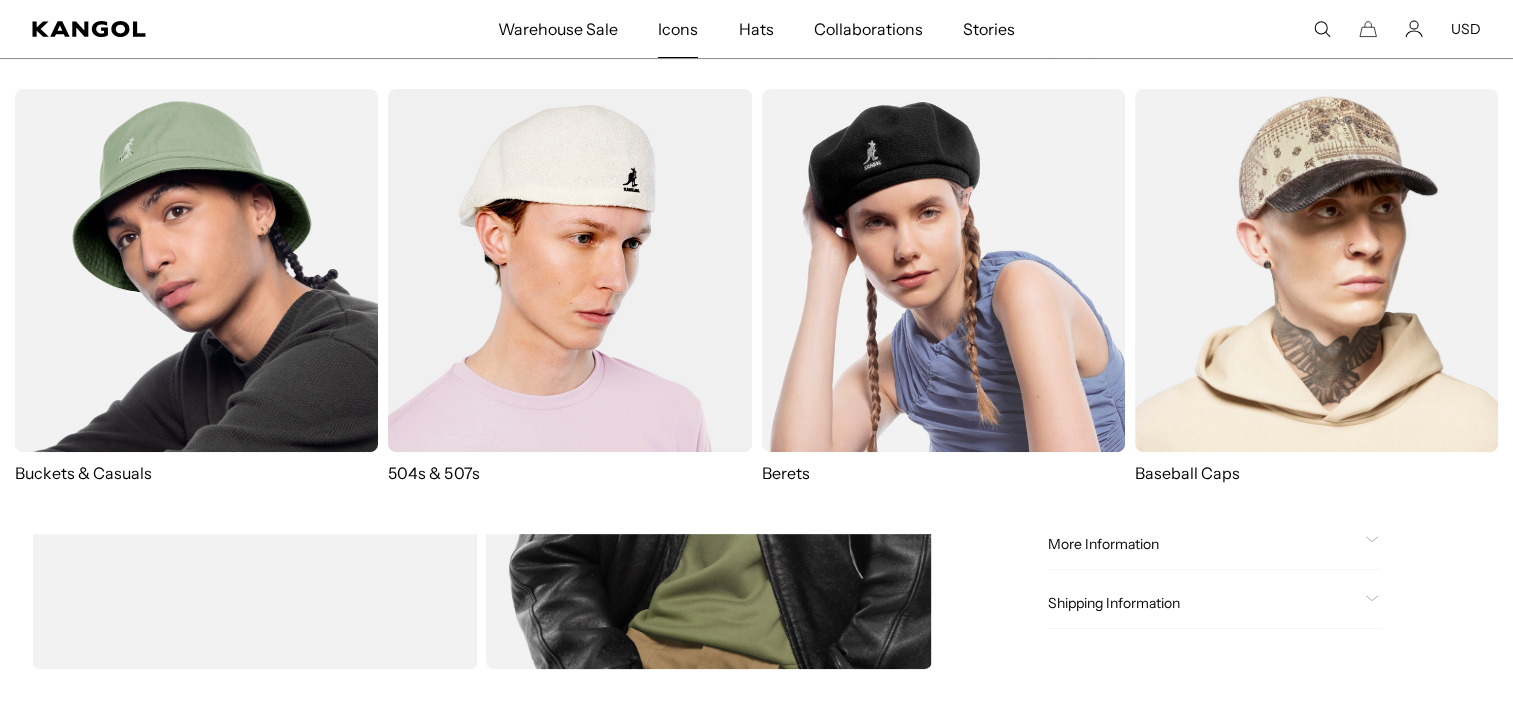 click at bounding box center [943, 270] 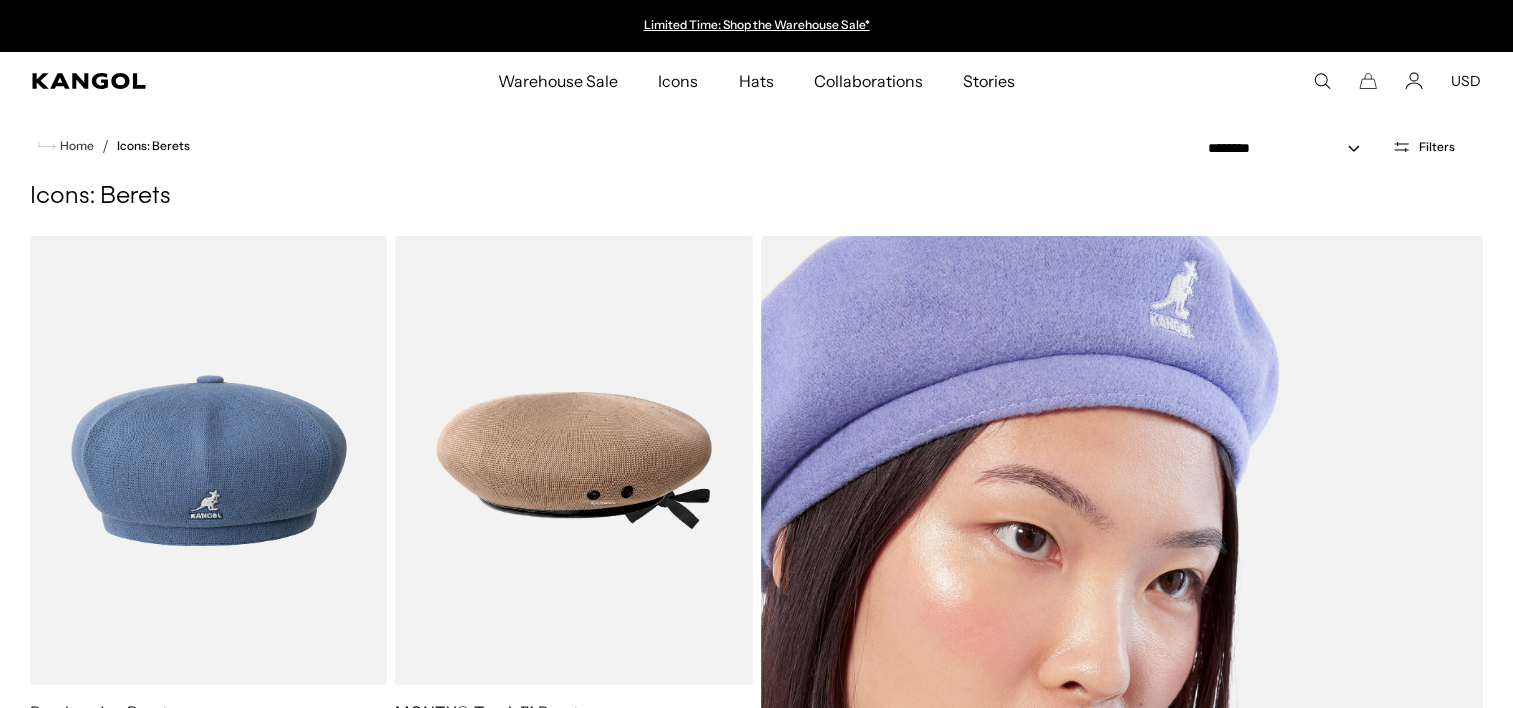 scroll, scrollTop: 0, scrollLeft: 0, axis: both 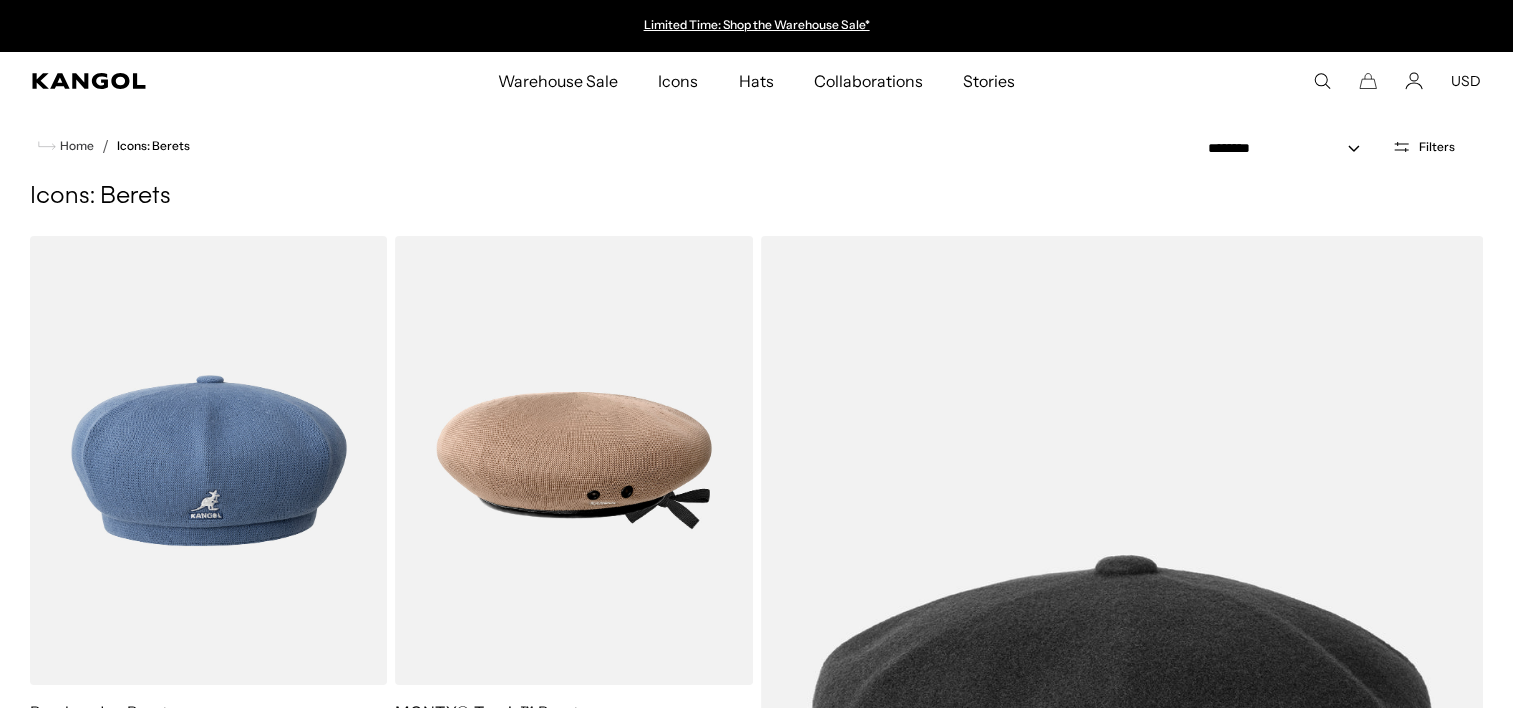 click at bounding box center (1322, 81) 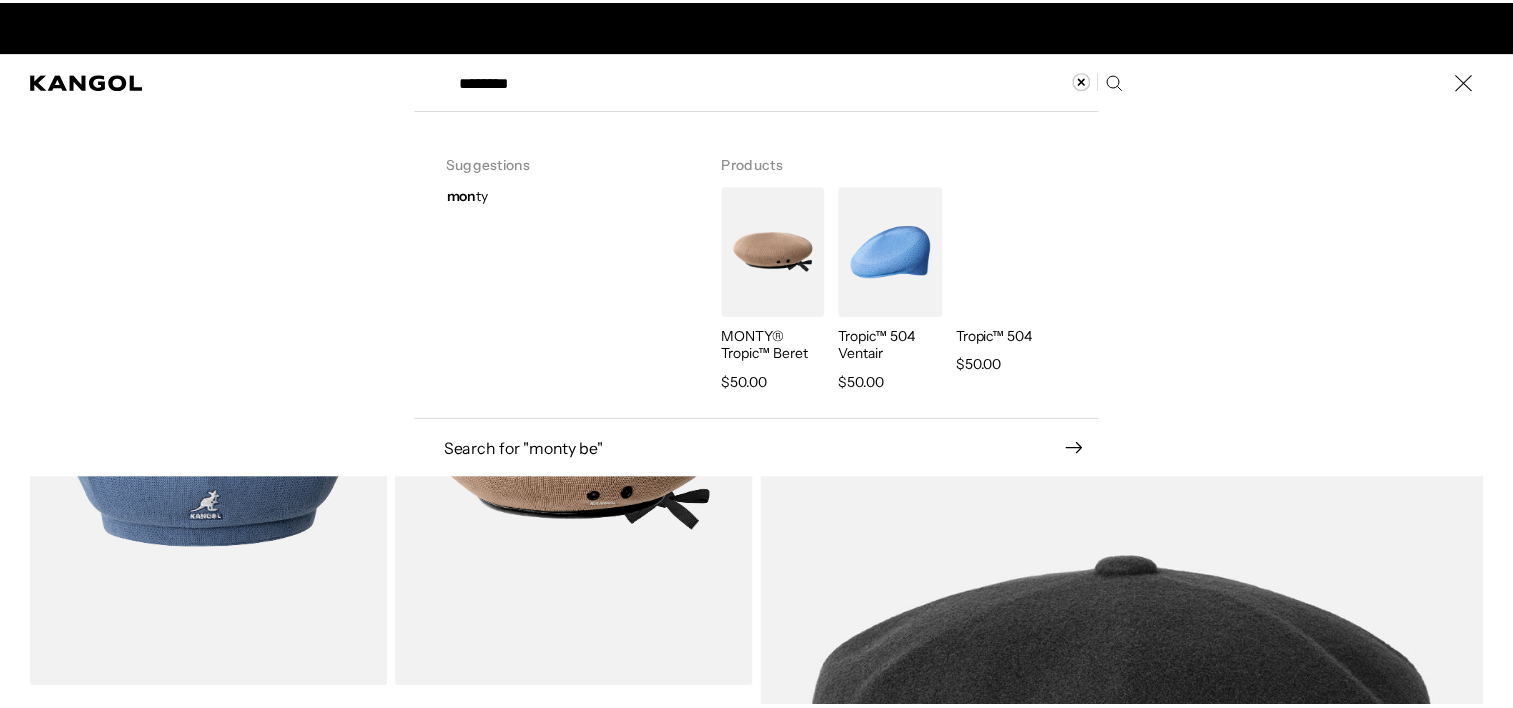 scroll, scrollTop: 0, scrollLeft: 0, axis: both 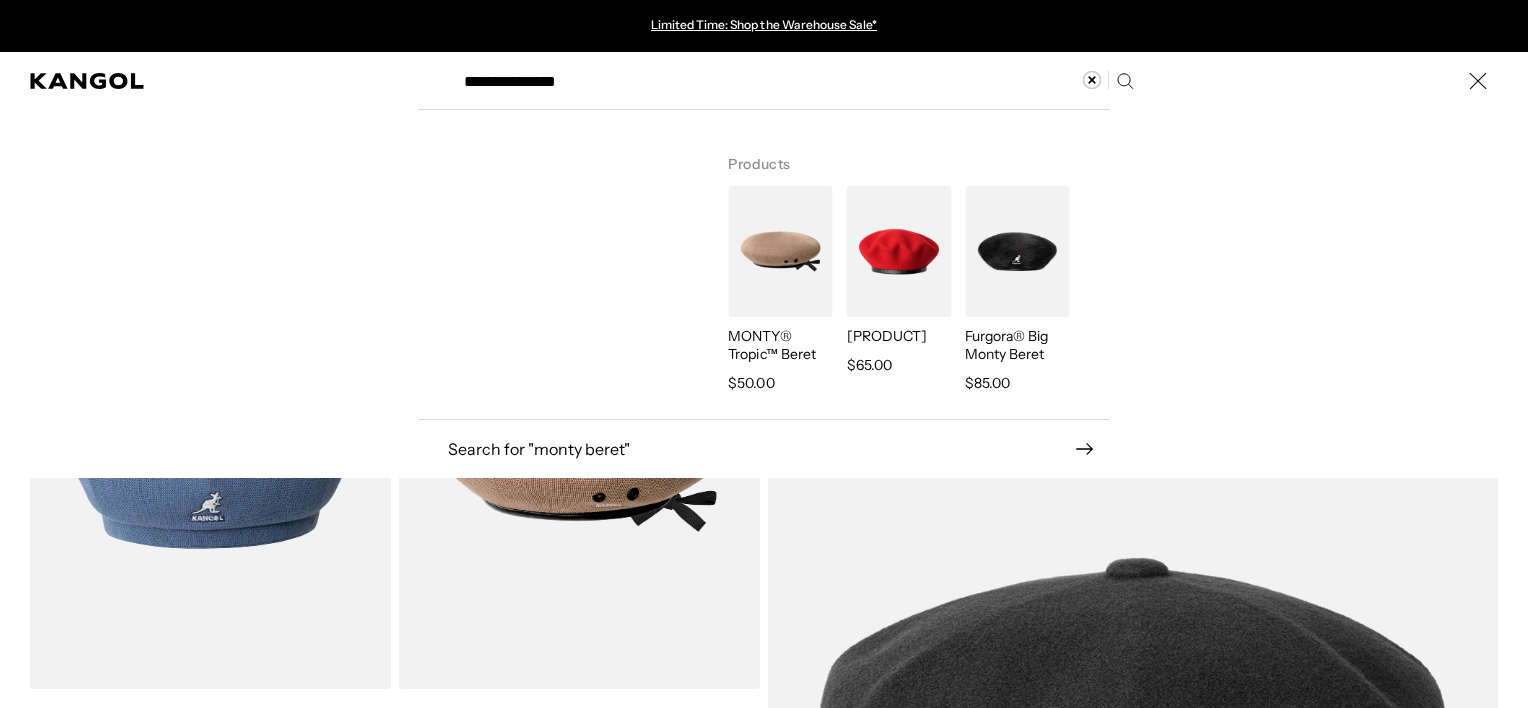 type on "**********" 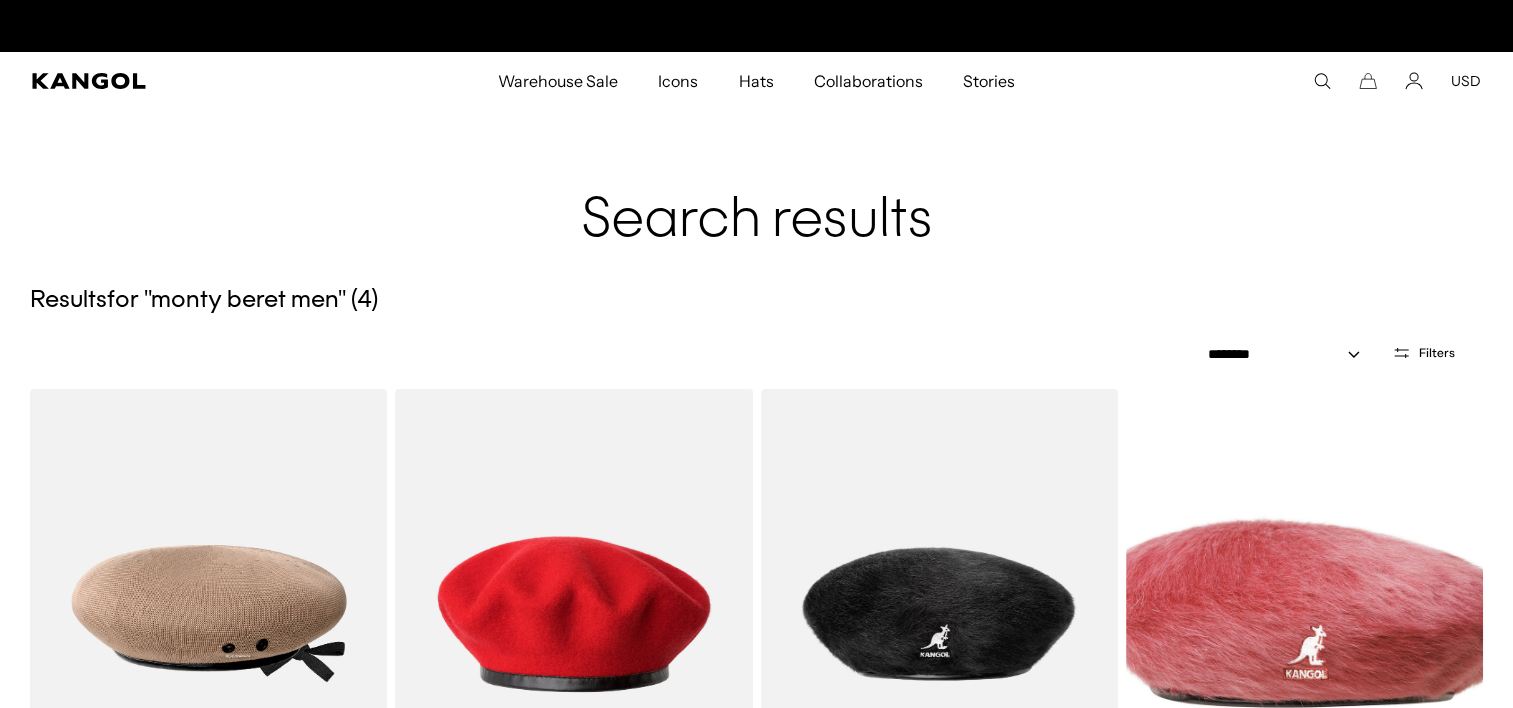 scroll, scrollTop: 0, scrollLeft: 0, axis: both 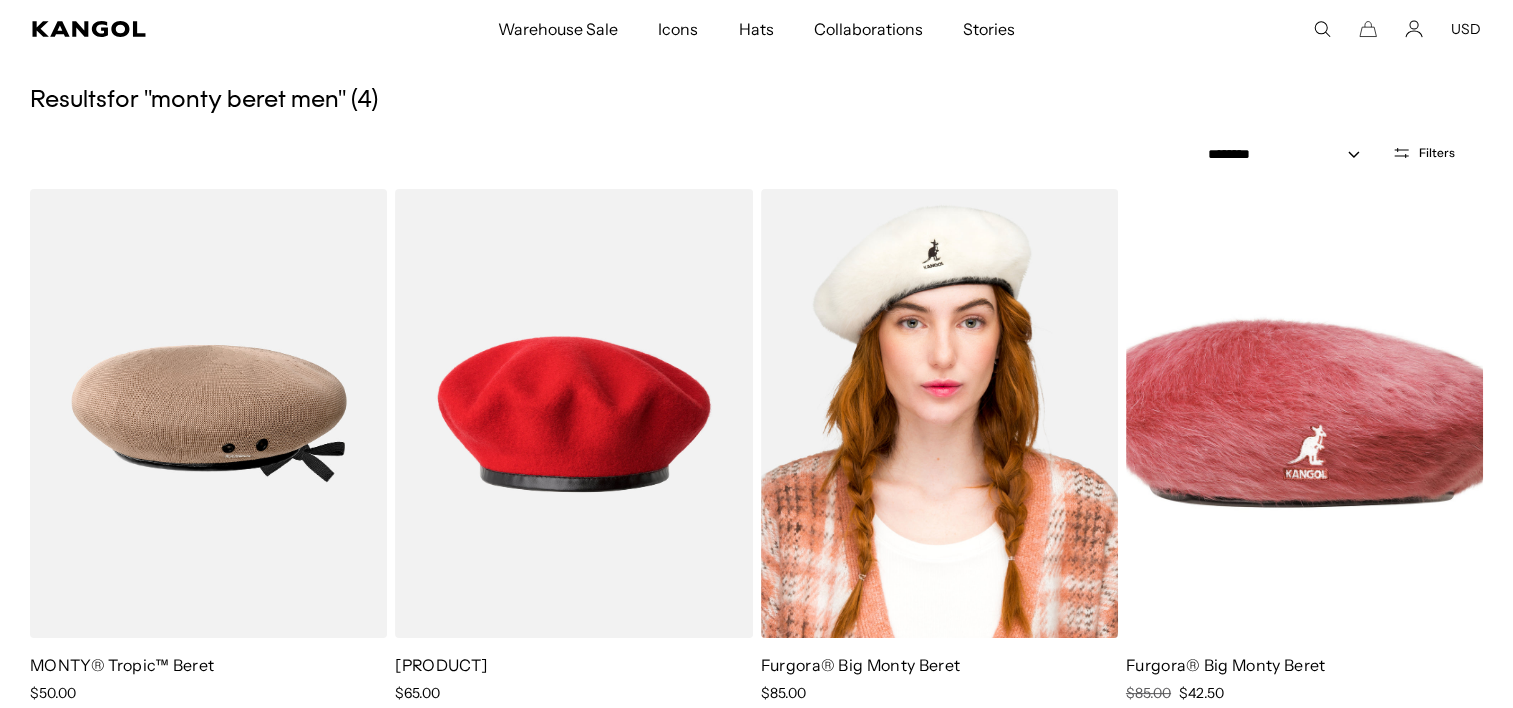 click at bounding box center (939, 413) 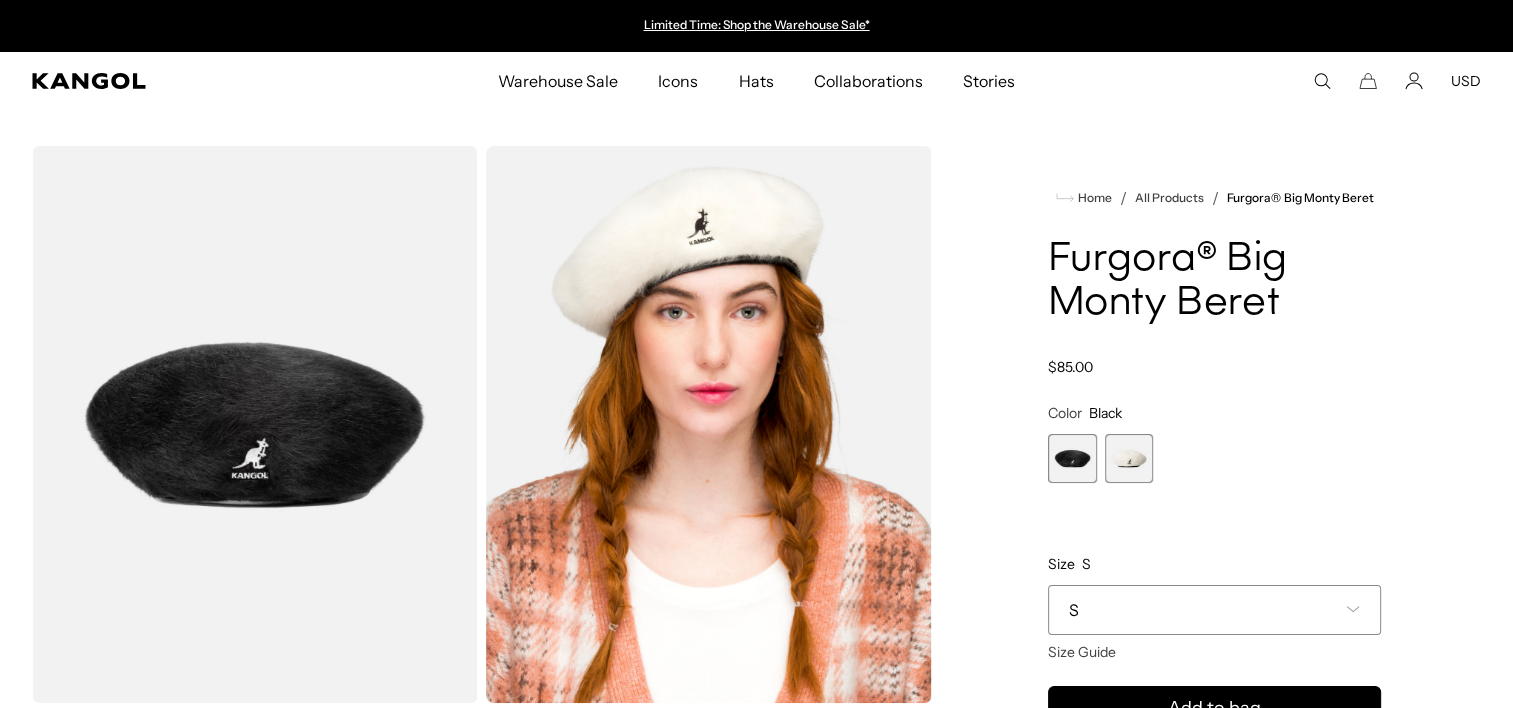 scroll, scrollTop: 0, scrollLeft: 0, axis: both 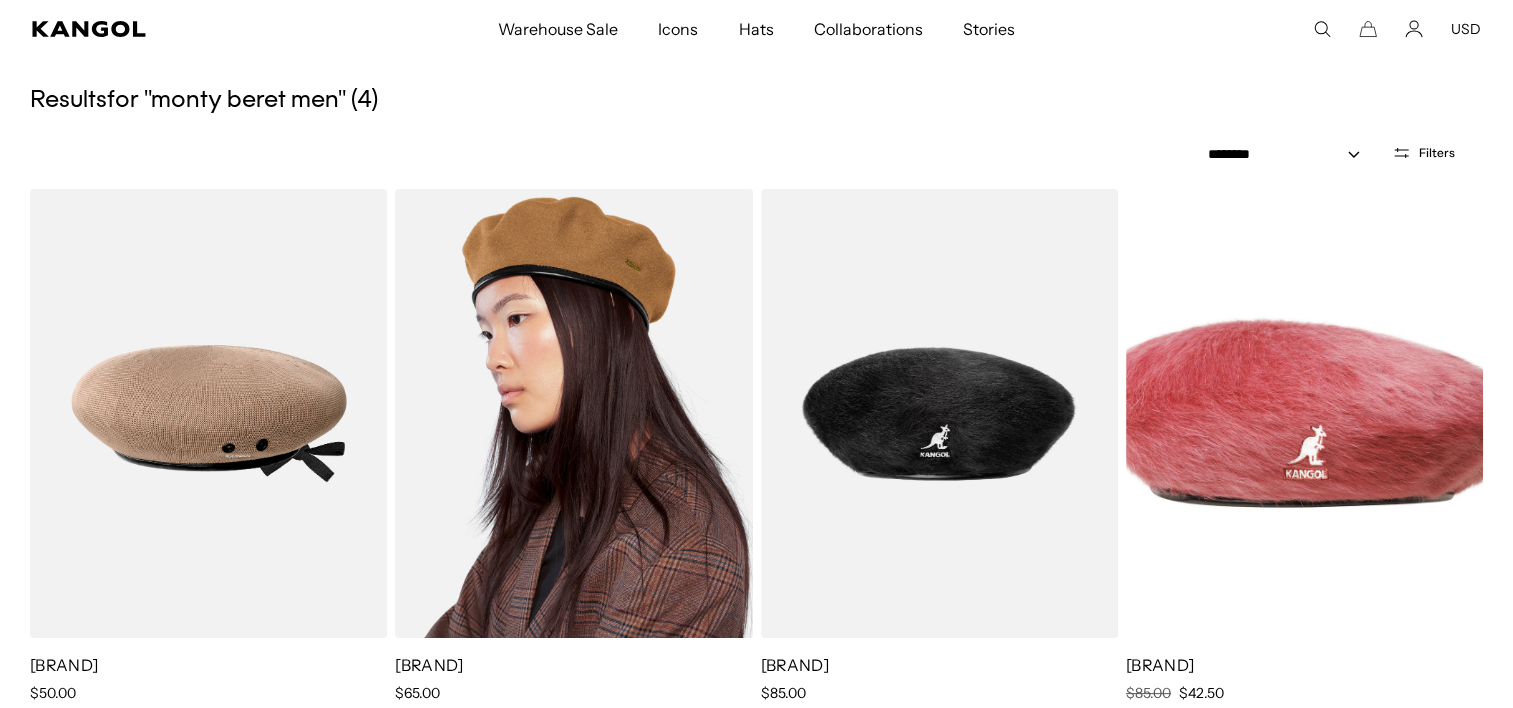 click at bounding box center (573, 413) 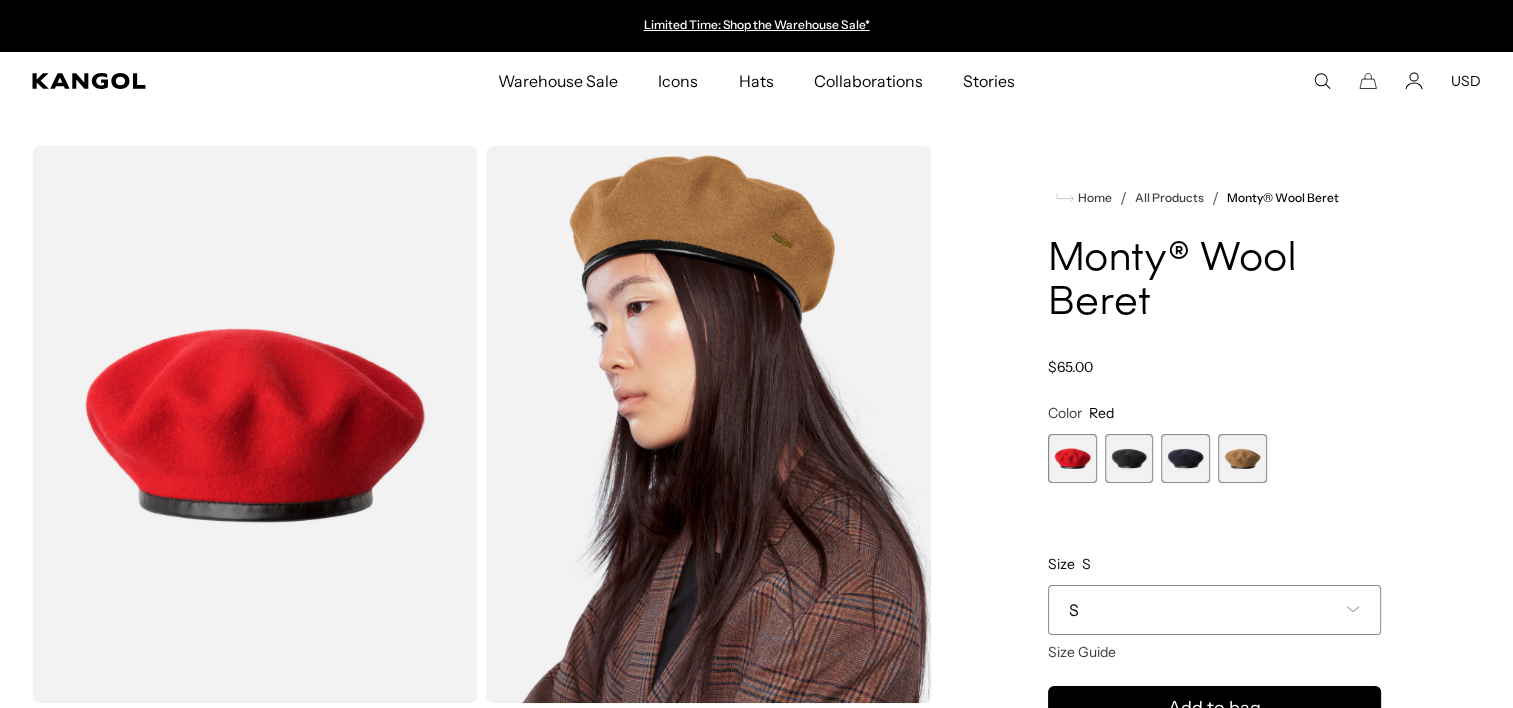 scroll, scrollTop: 0, scrollLeft: 0, axis: both 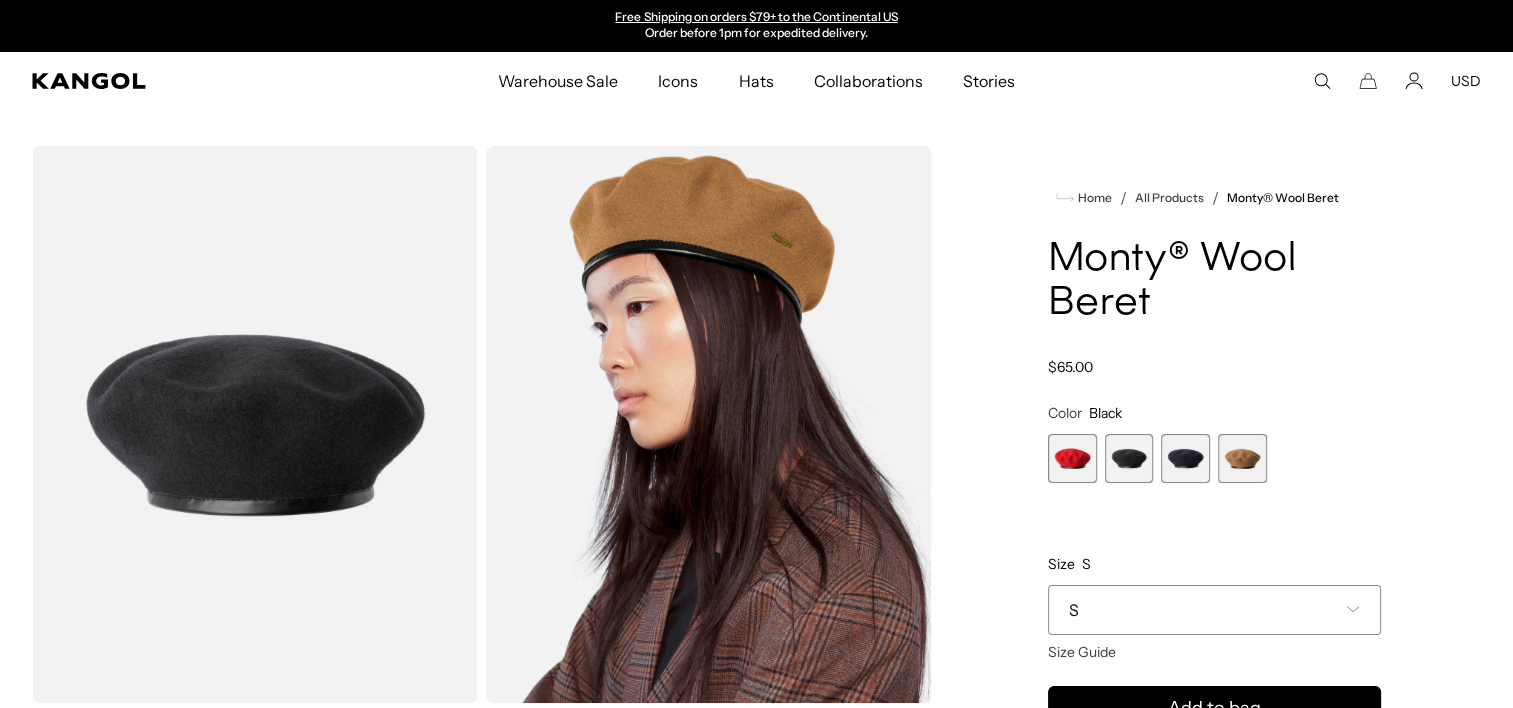click at bounding box center [1185, 458] 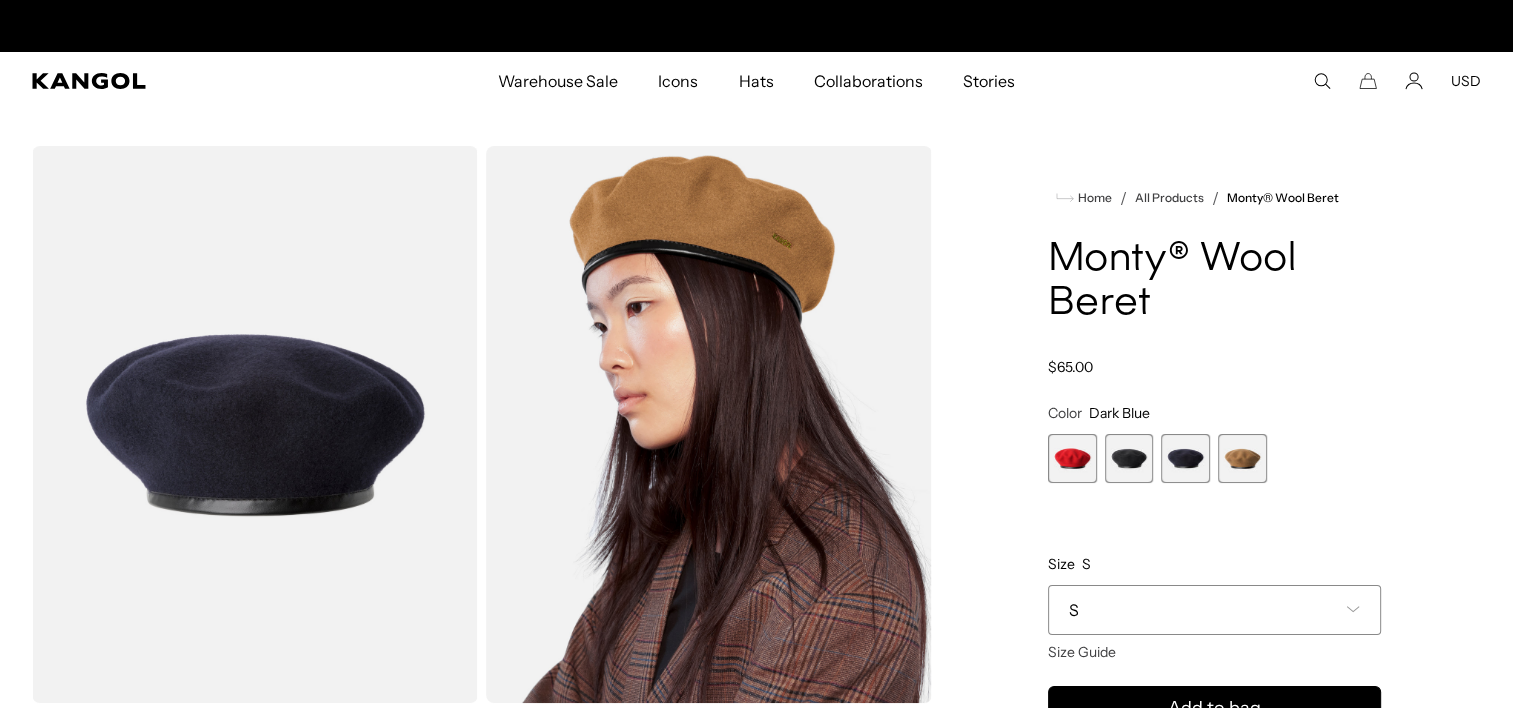 scroll, scrollTop: 0, scrollLeft: 0, axis: both 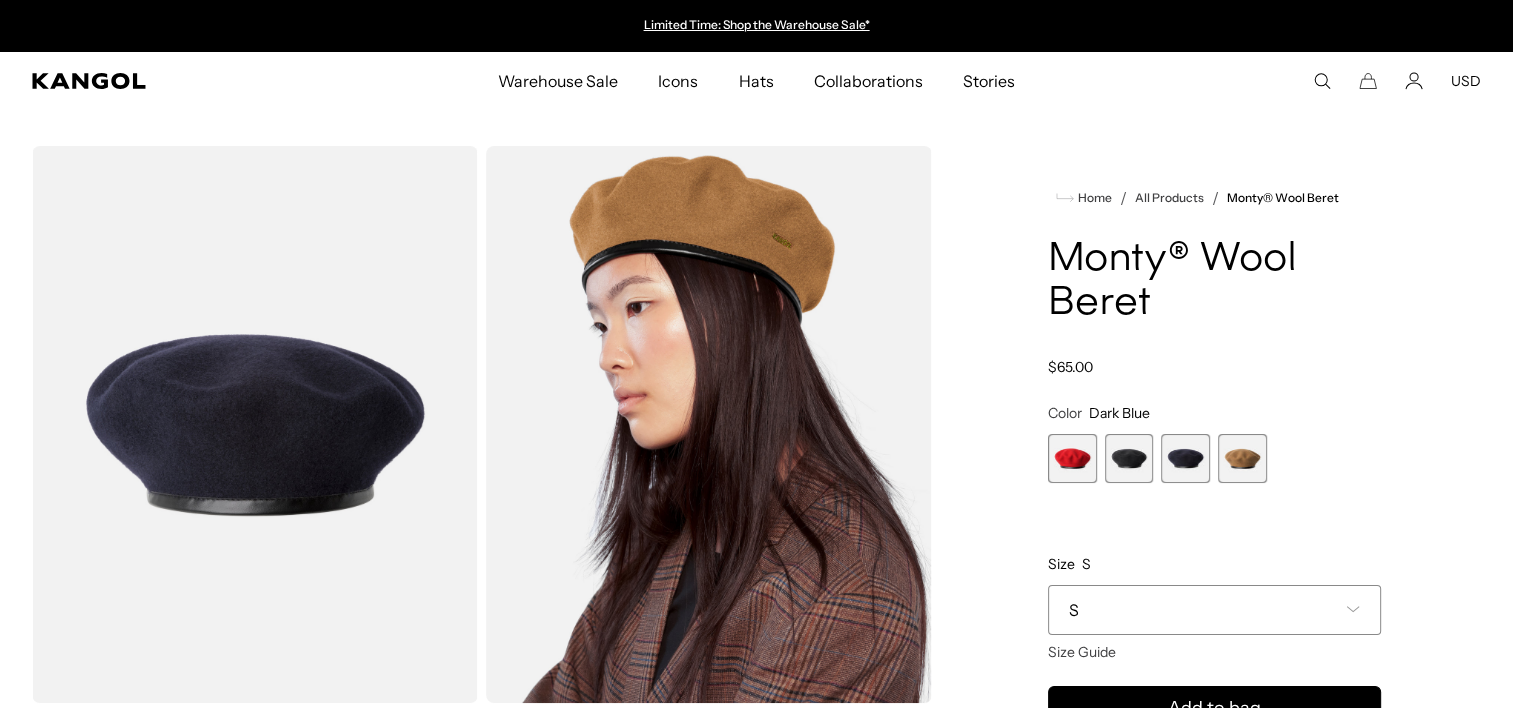 click at bounding box center (1129, 458) 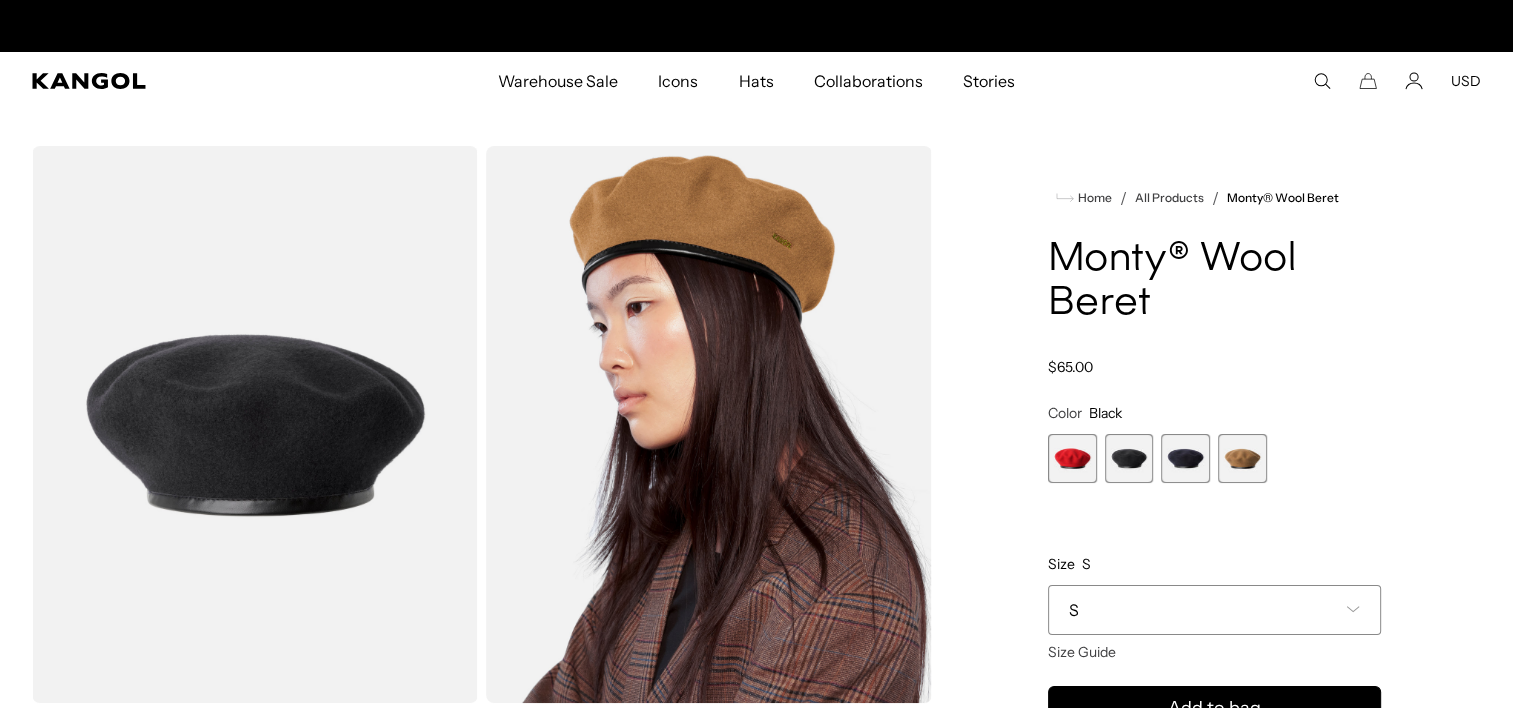 scroll, scrollTop: 0, scrollLeft: 412, axis: horizontal 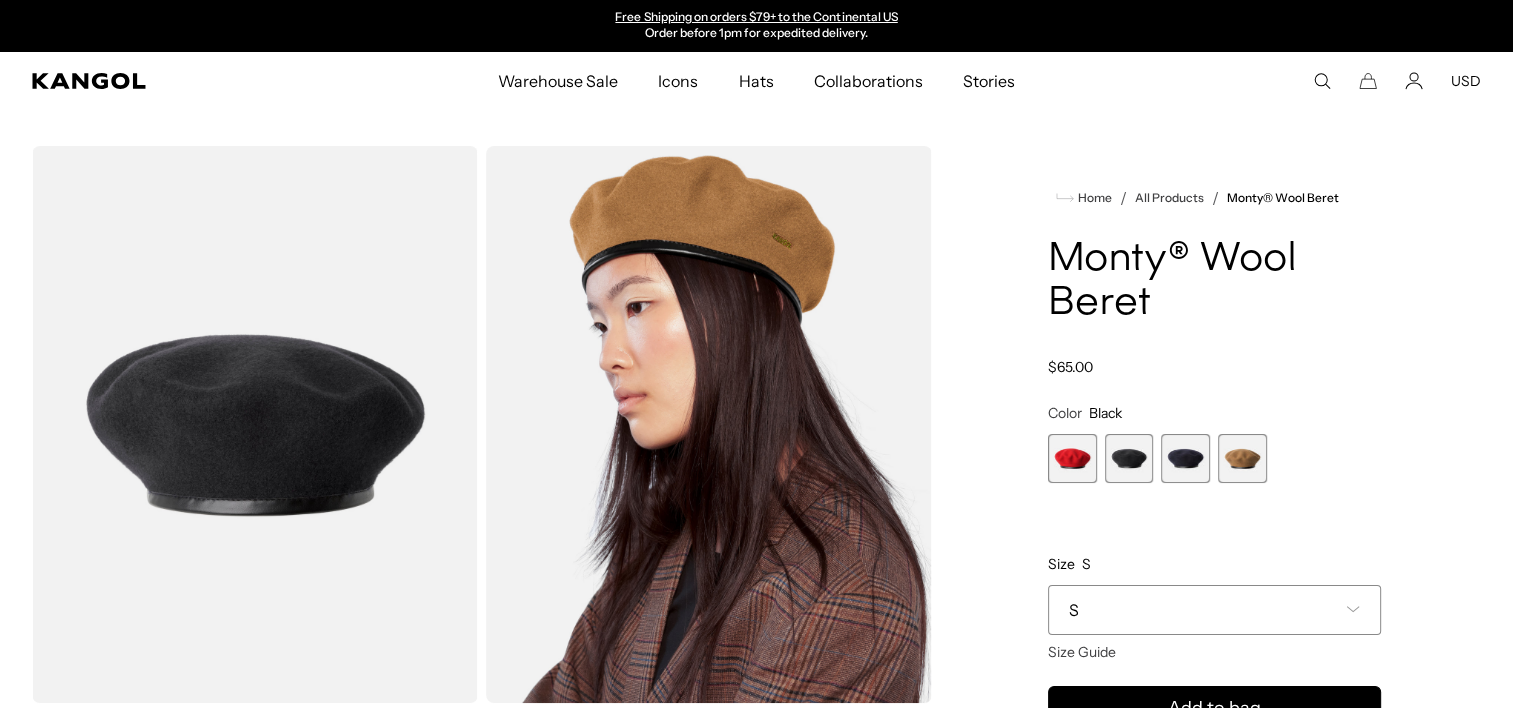 click at bounding box center [1242, 458] 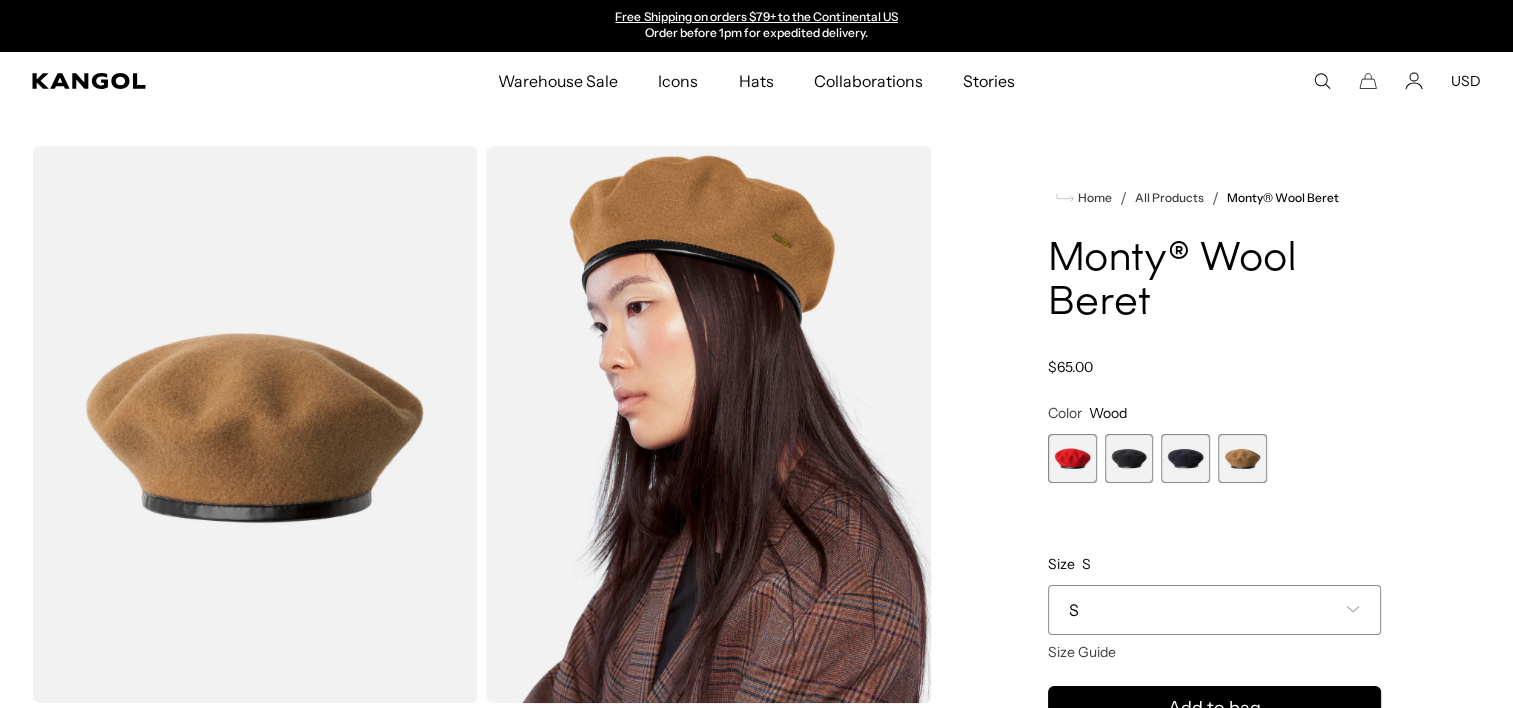 click at bounding box center (1129, 458) 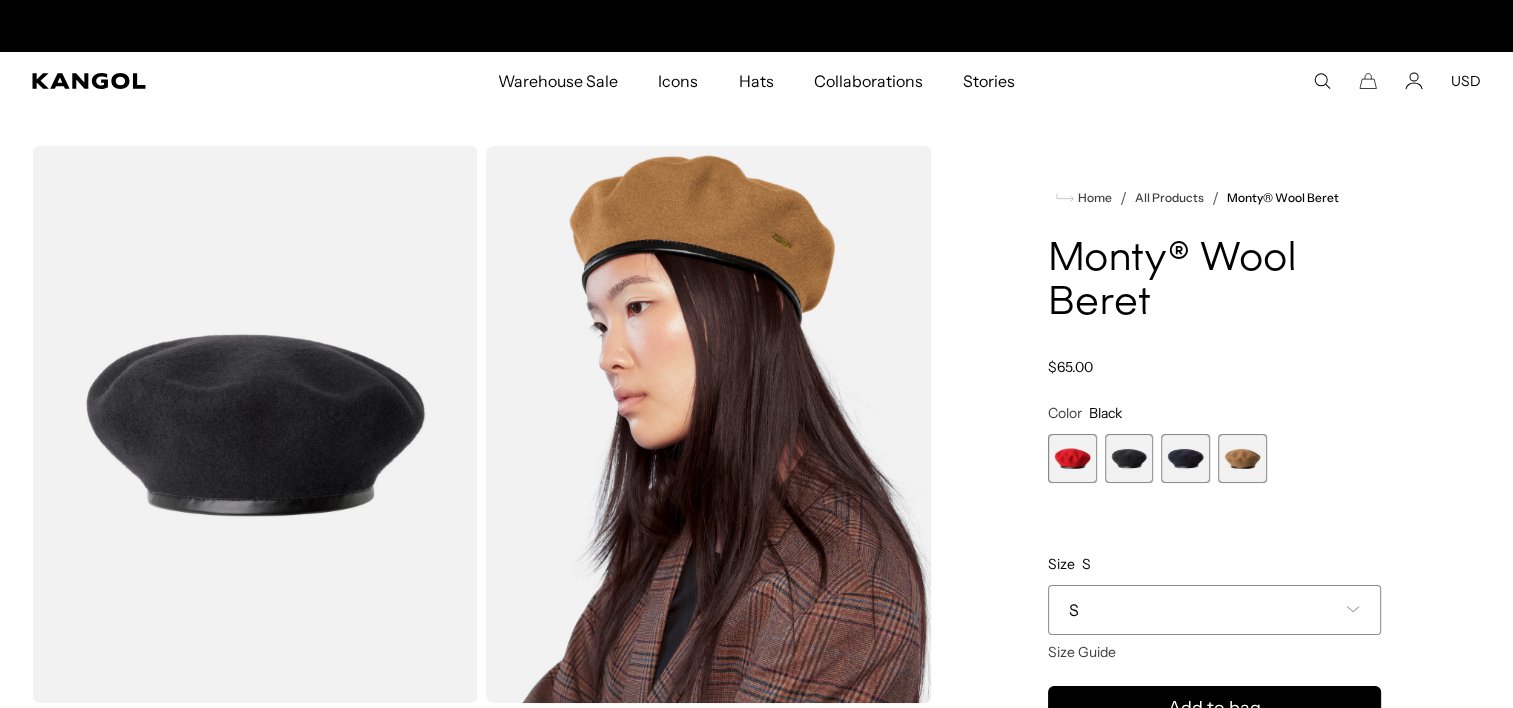 scroll, scrollTop: 0, scrollLeft: 0, axis: both 